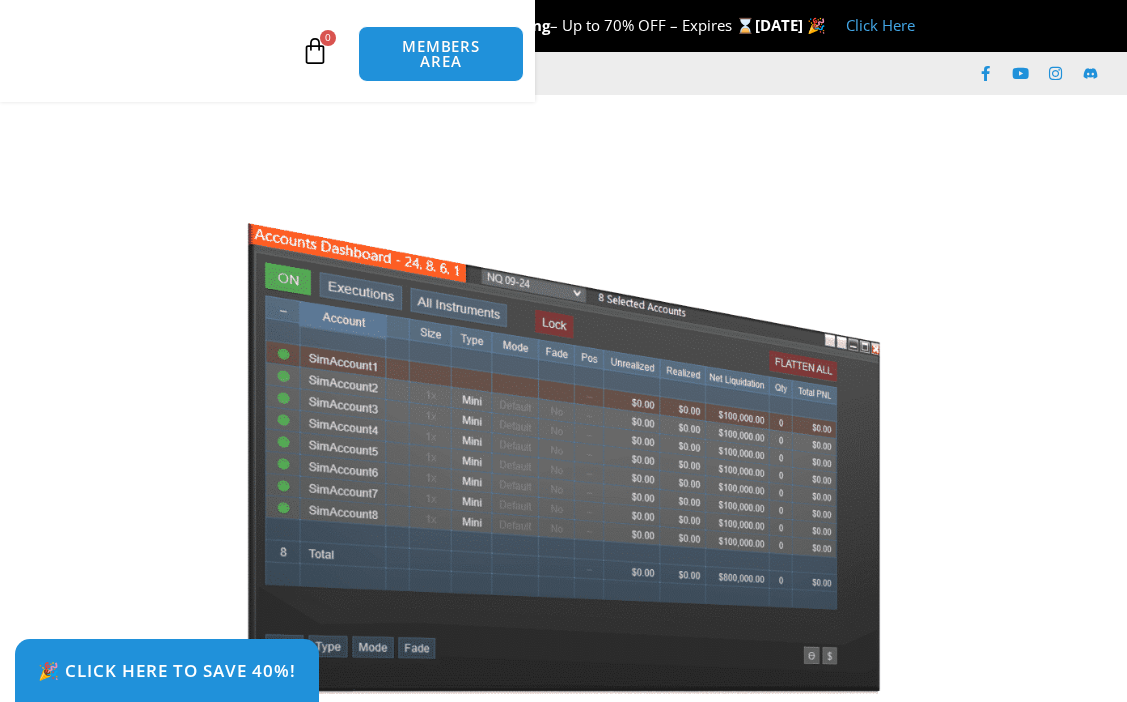scroll, scrollTop: 438, scrollLeft: 0, axis: vertical 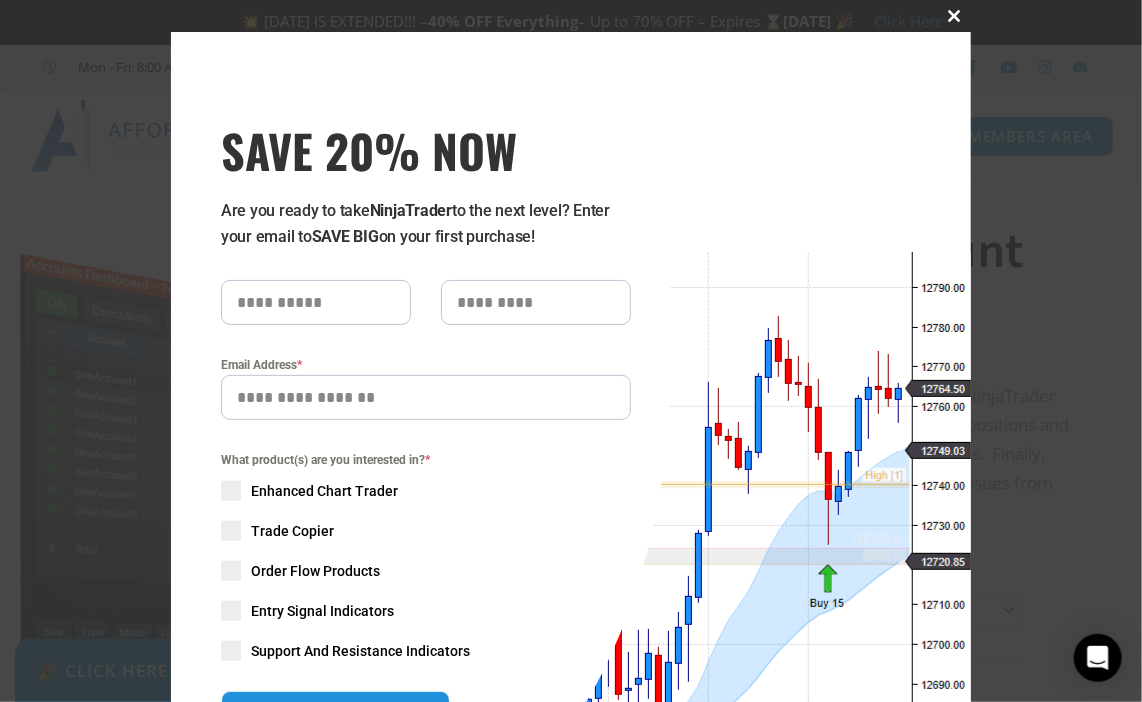 click at bounding box center (955, 16) 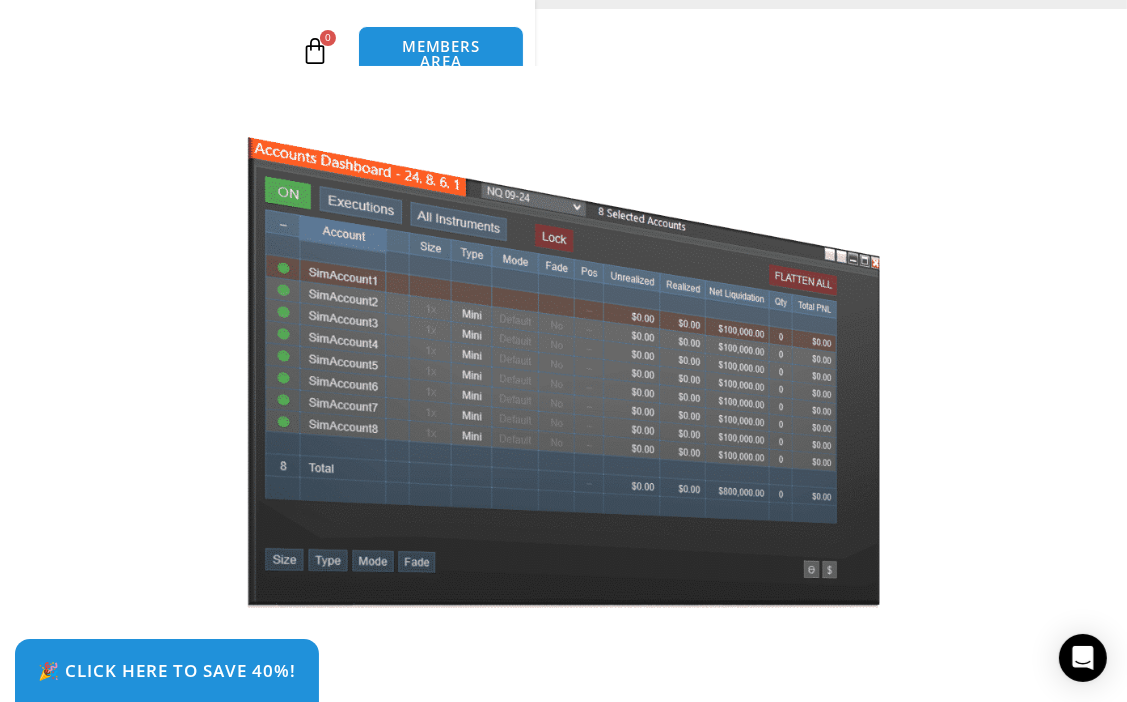 scroll, scrollTop: 0, scrollLeft: 0, axis: both 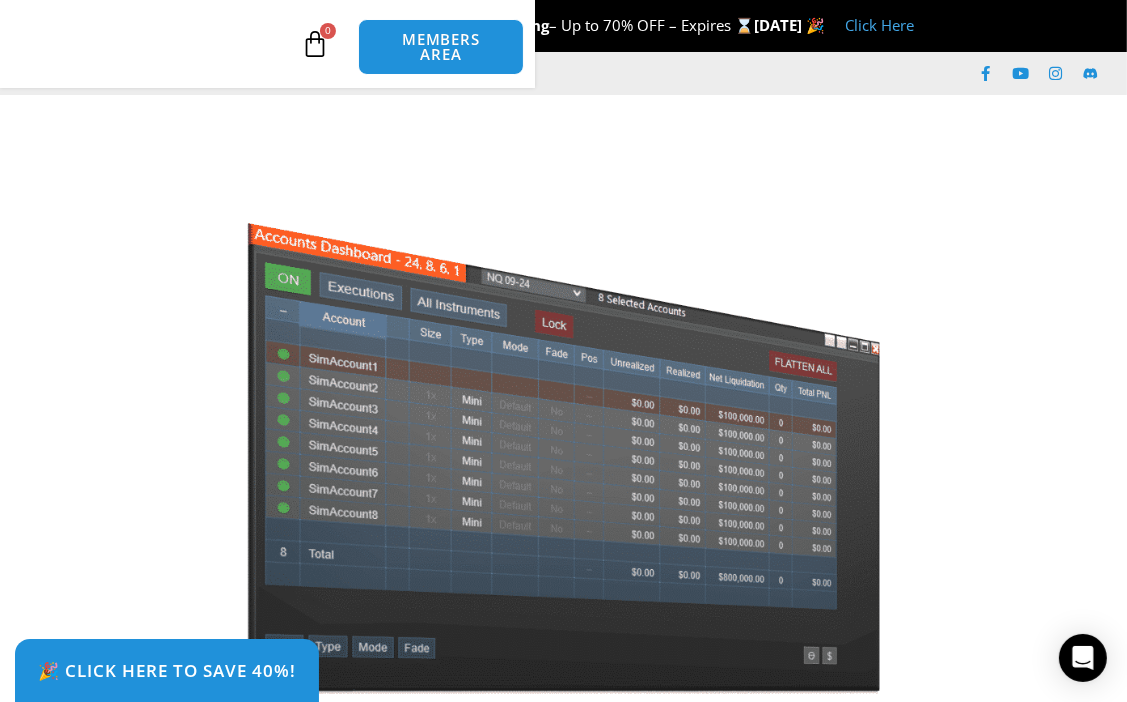 click on "About     Contact Us   Premium Support   Team   Partners   NinjaTrader   NinjaTrader FAQ       NinjaTrader Products     Promotions   See All Products   Enhanced Chart Trader   Accounts Dashboard   Impact Order Flow   Best Indicators       Programming     Request a Quote   Custom Indicators   Custom Strategies   Custom Order Execution   Custom Drawing Tools   Custom Market Analyzer Columns   Terms of Service       Futures Trading     Getting Started   Prop Firms   Articles       Reviews" 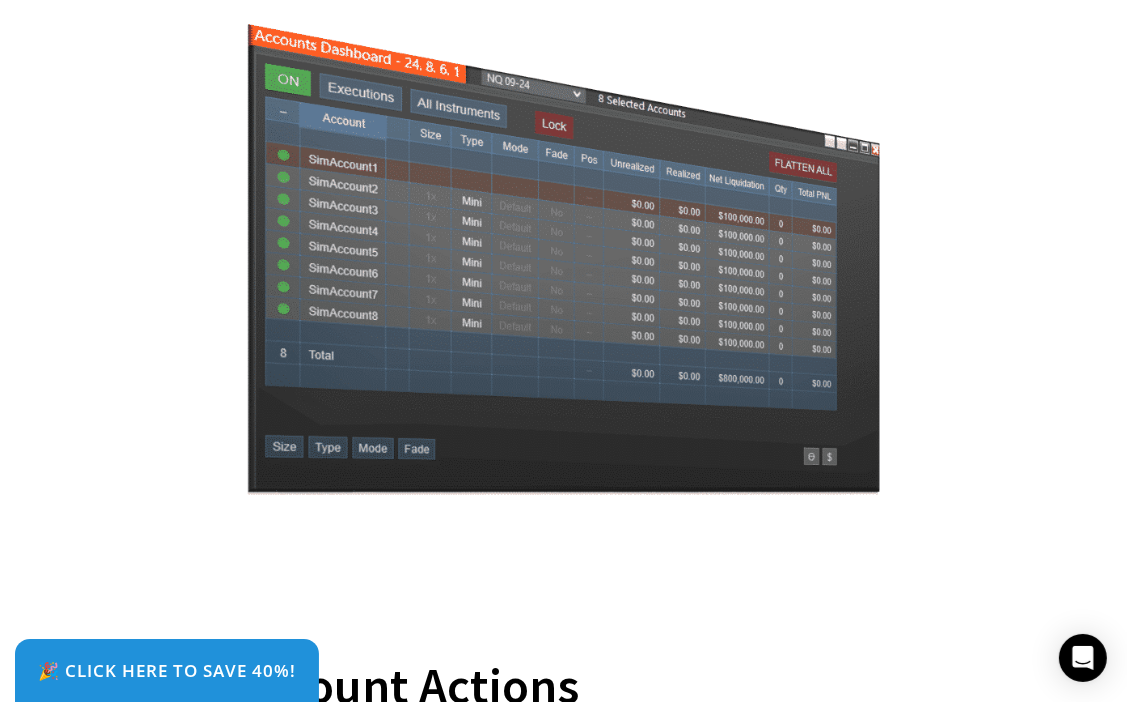 scroll, scrollTop: 0, scrollLeft: 0, axis: both 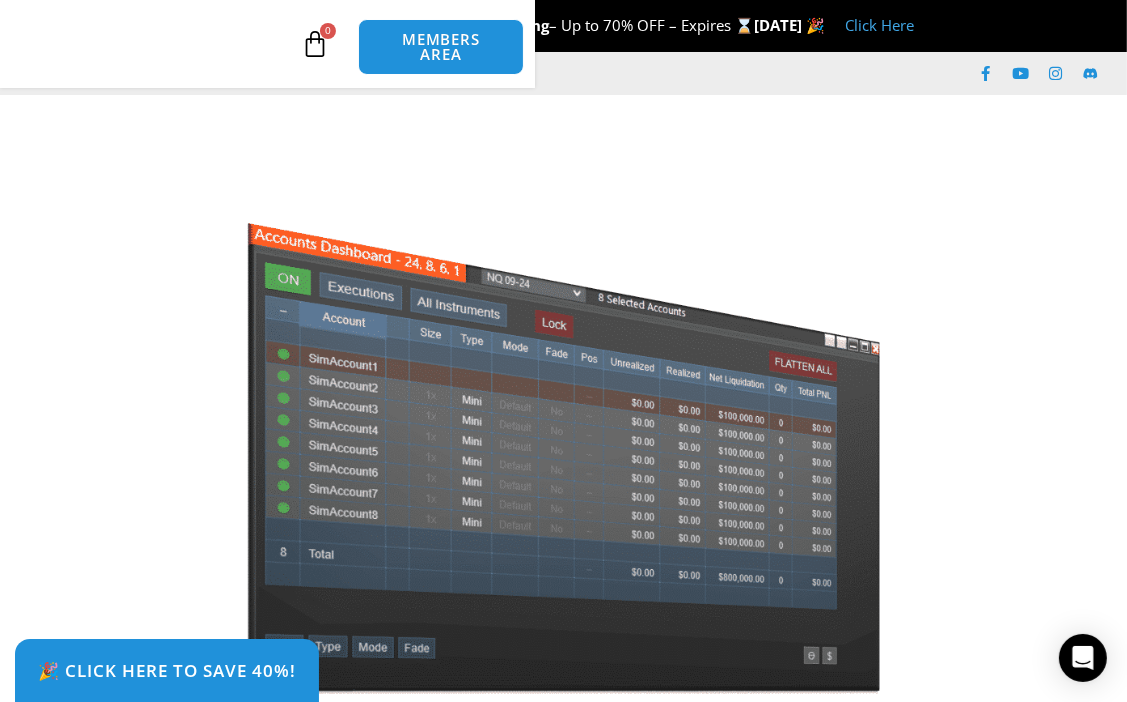 click on "Click Here" at bounding box center [880, 25] 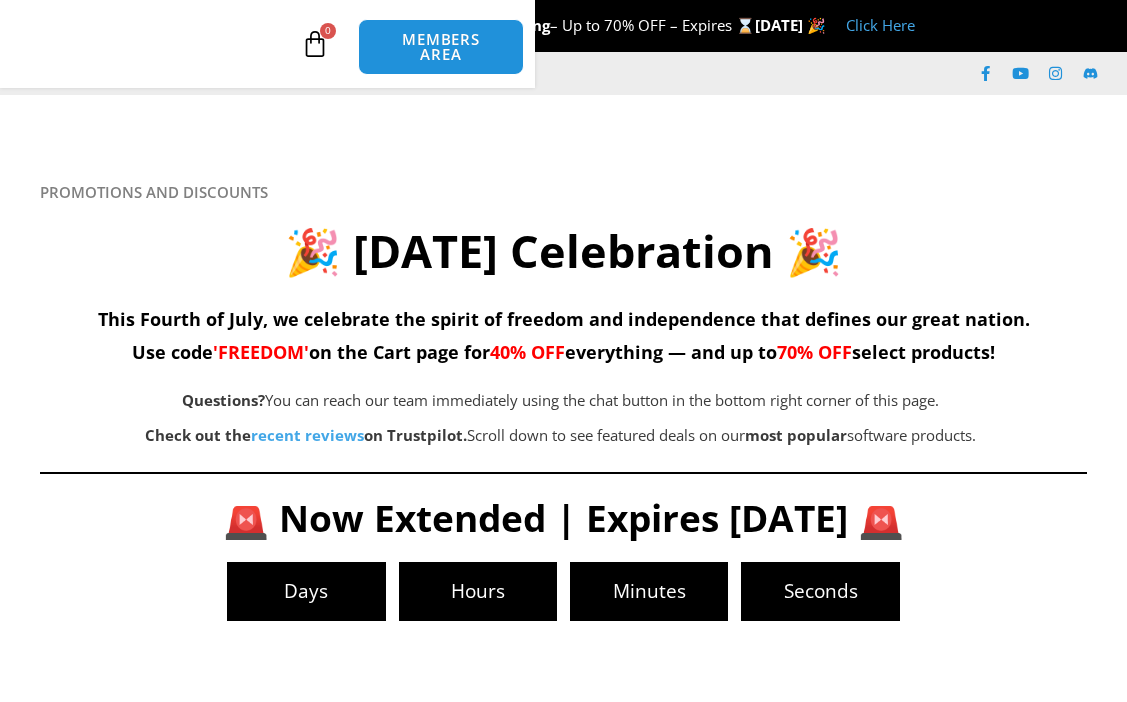 scroll, scrollTop: 0, scrollLeft: 0, axis: both 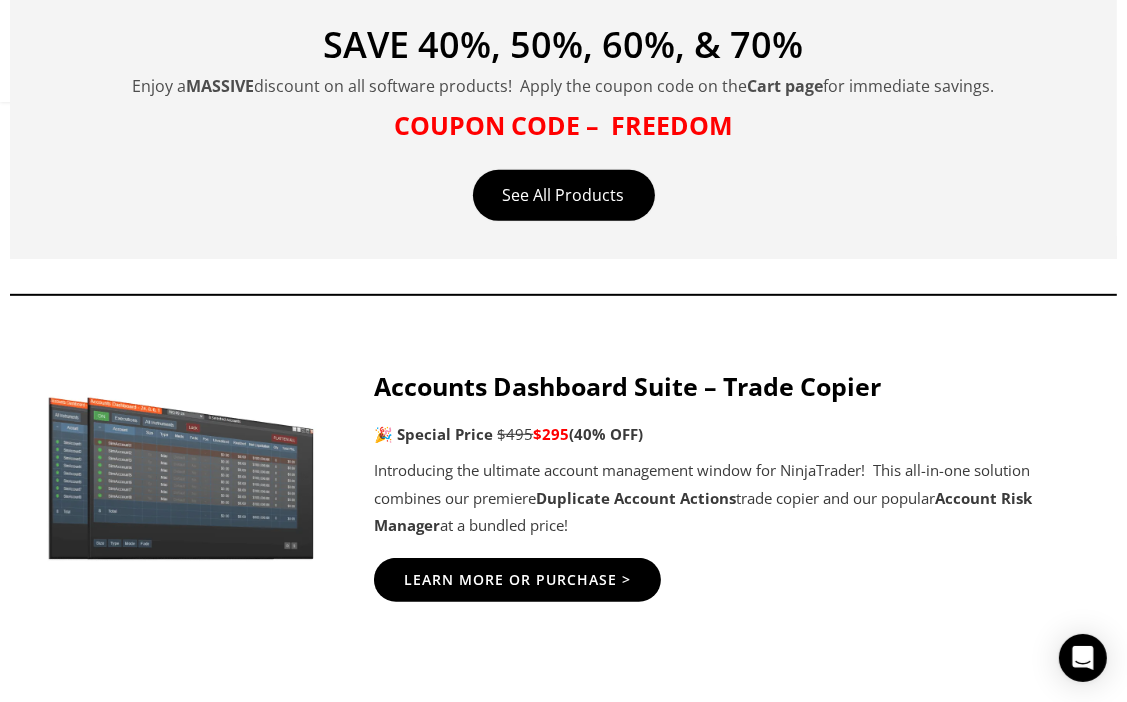 click on "COUPON CODE –  FREEDOM" at bounding box center (563, 125) 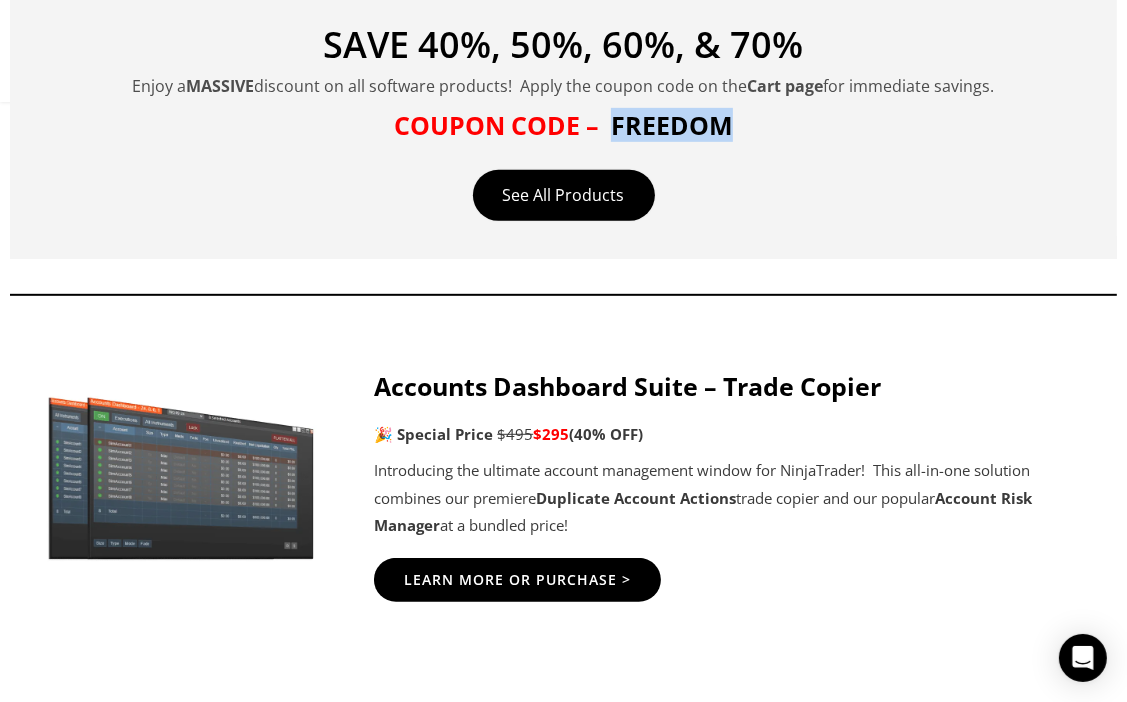 click on "COUPON CODE –  FREEDOM" at bounding box center [563, 125] 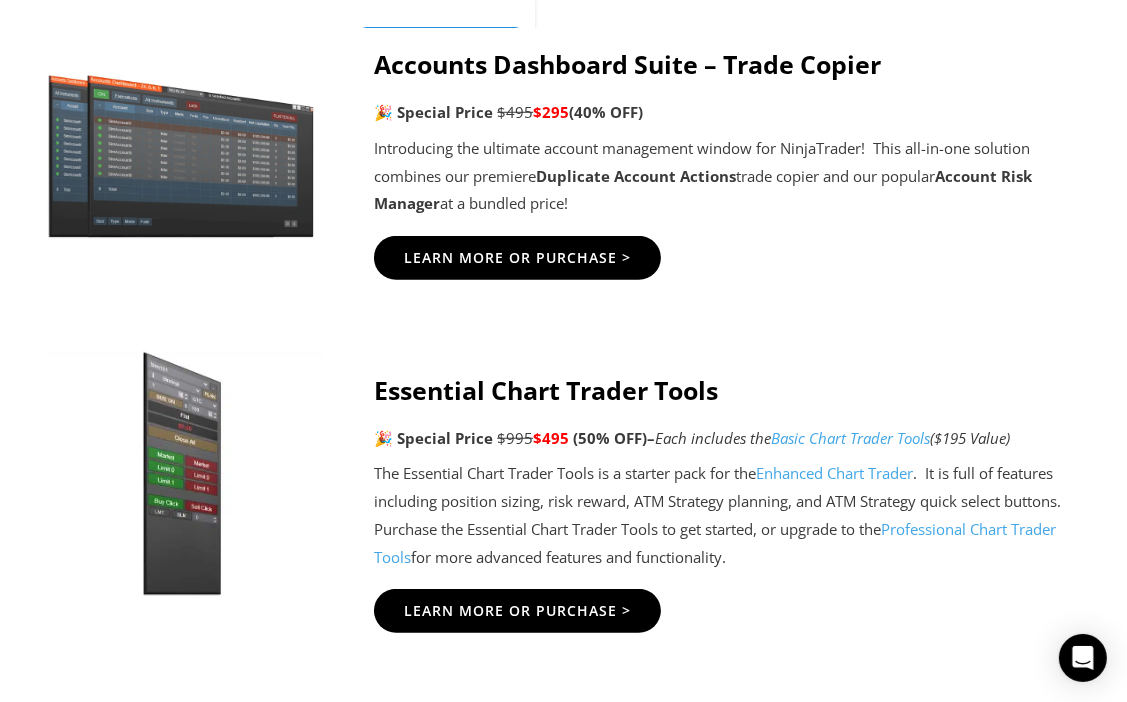 scroll, scrollTop: 1068, scrollLeft: 0, axis: vertical 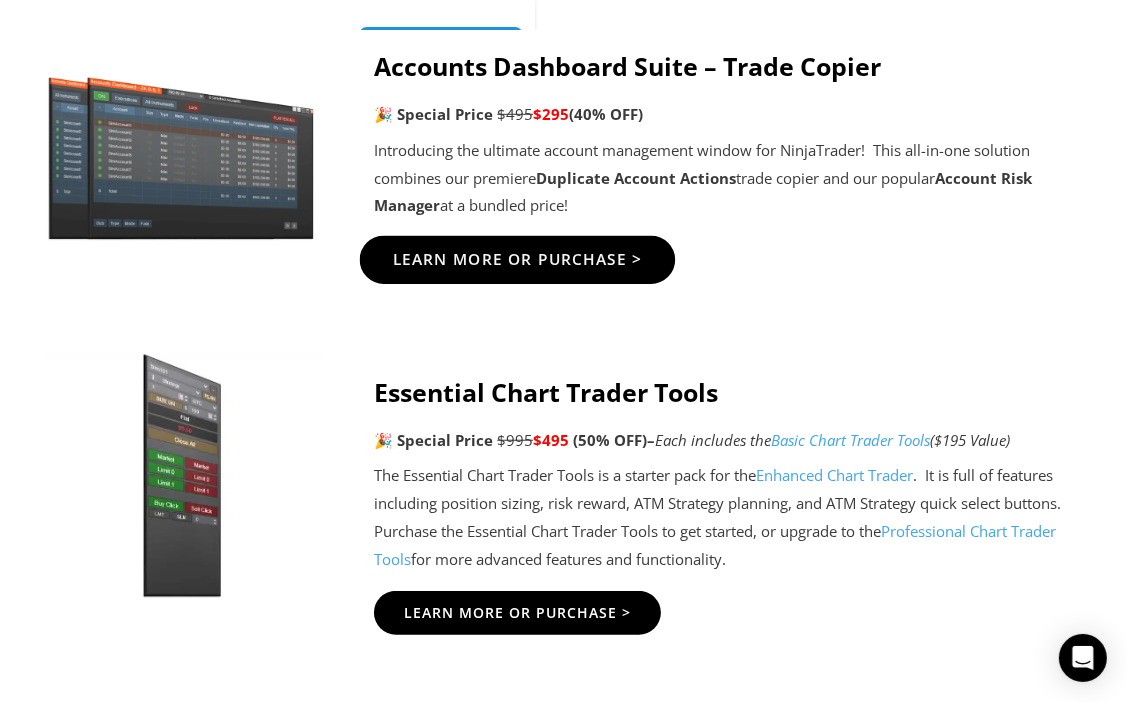click on "Learn More Or Purchase >" at bounding box center [518, 260] 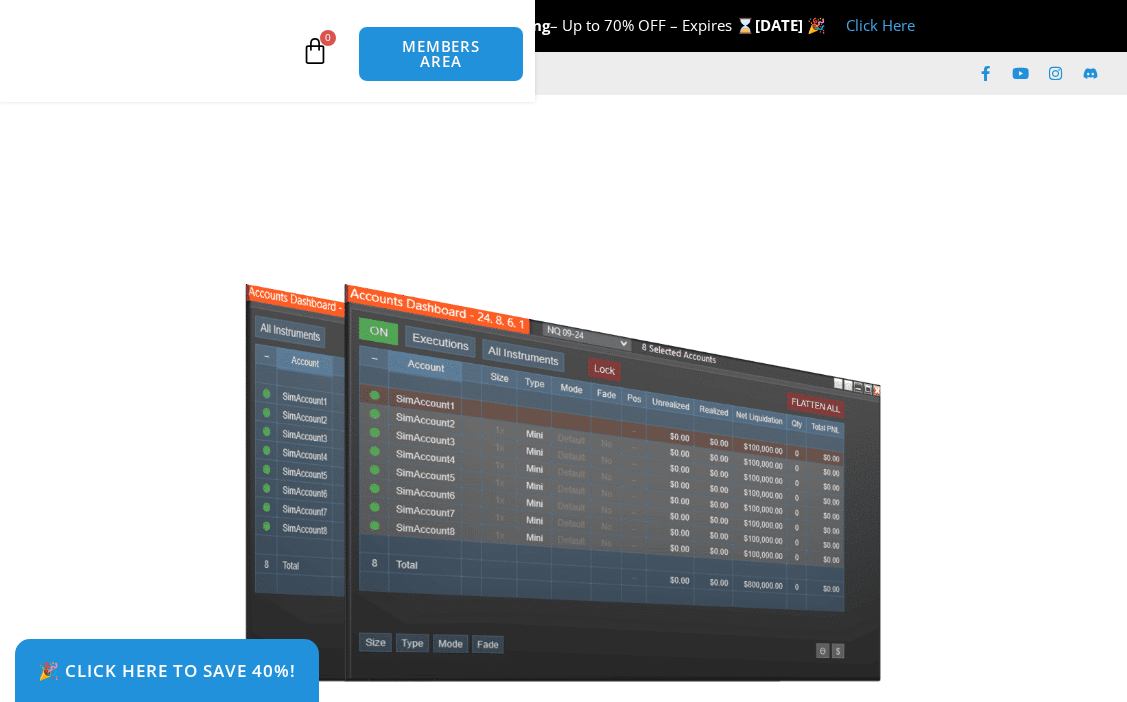 scroll, scrollTop: 486, scrollLeft: 0, axis: vertical 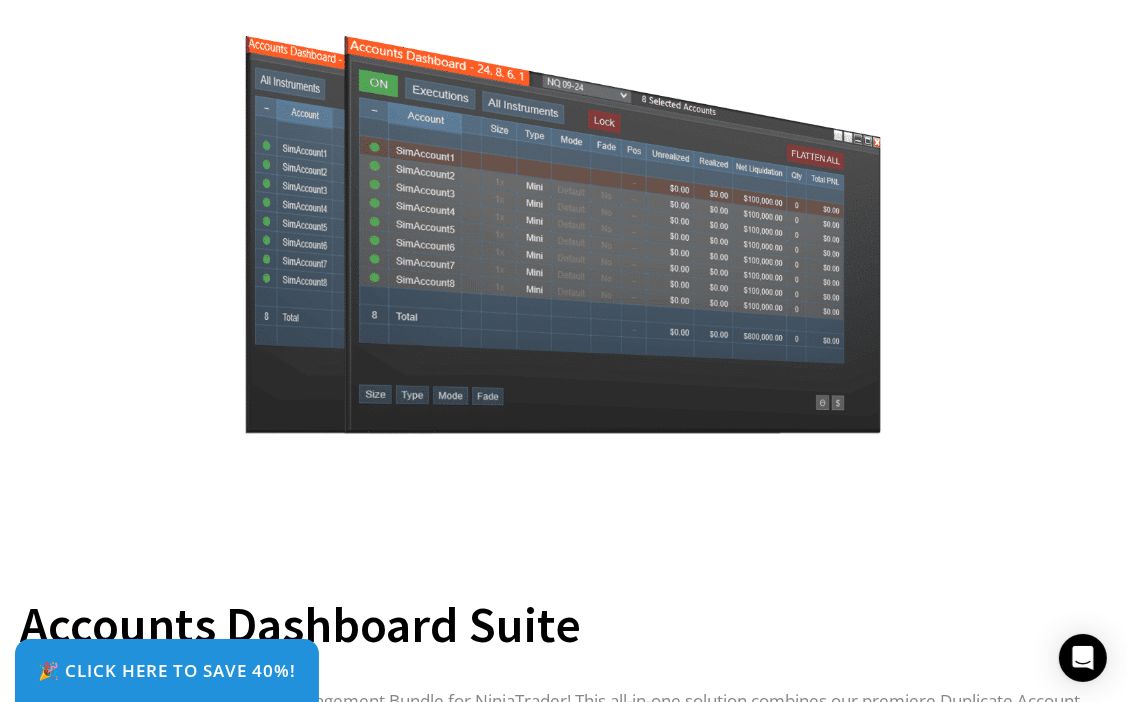 click on "Add to cart" 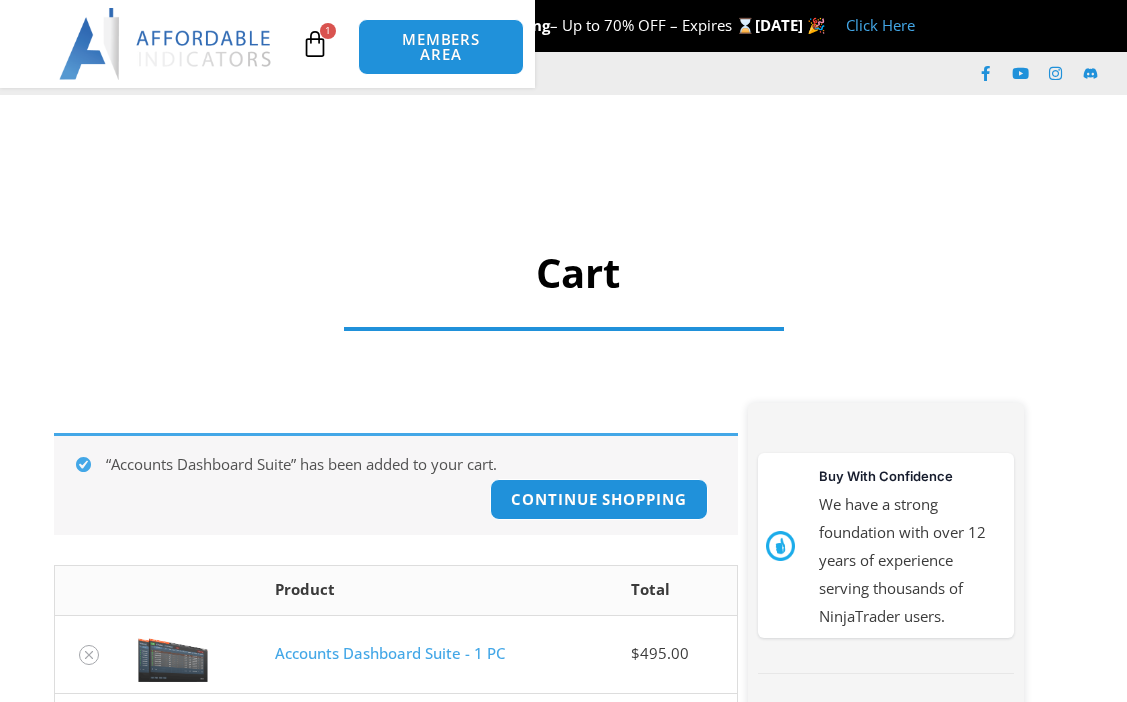 scroll, scrollTop: 0, scrollLeft: 0, axis: both 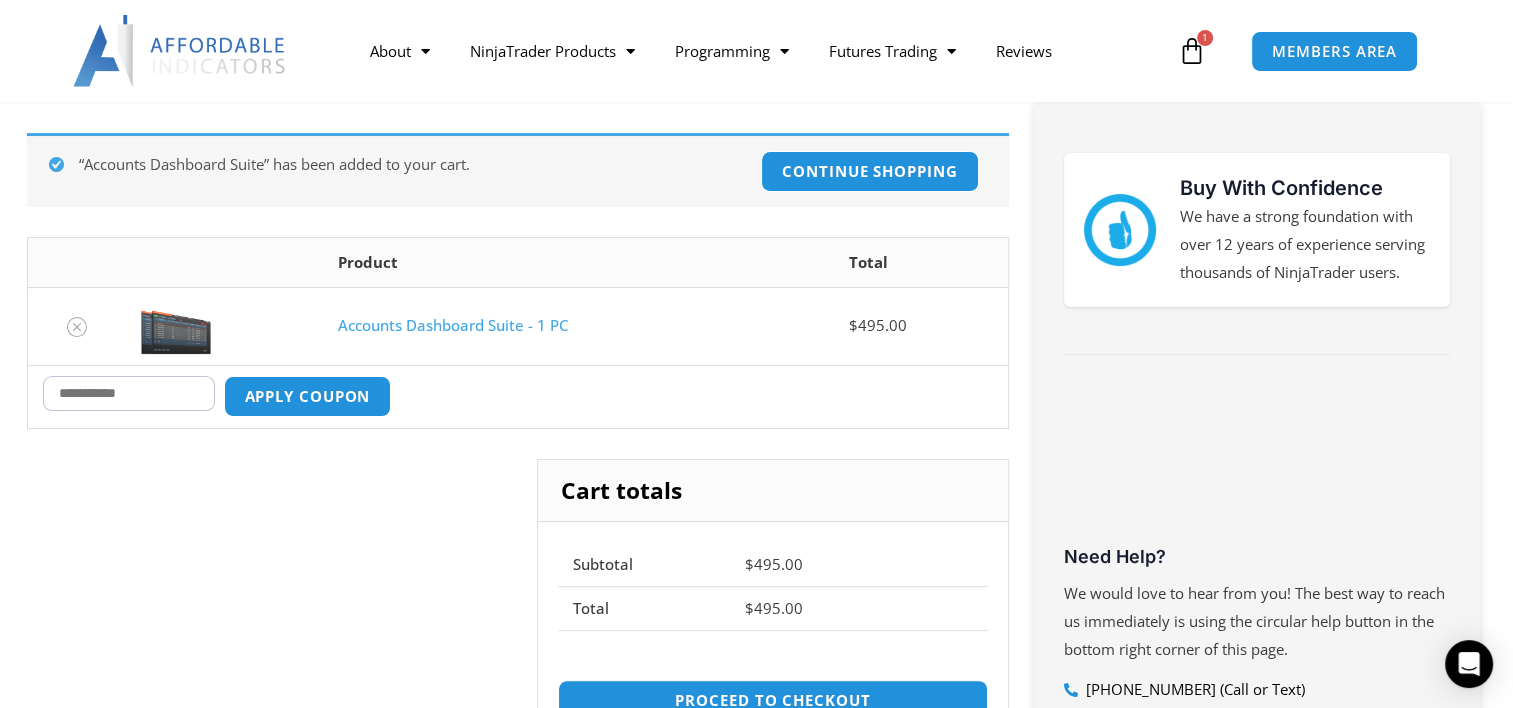 click on "Coupon:" at bounding box center [129, 393] 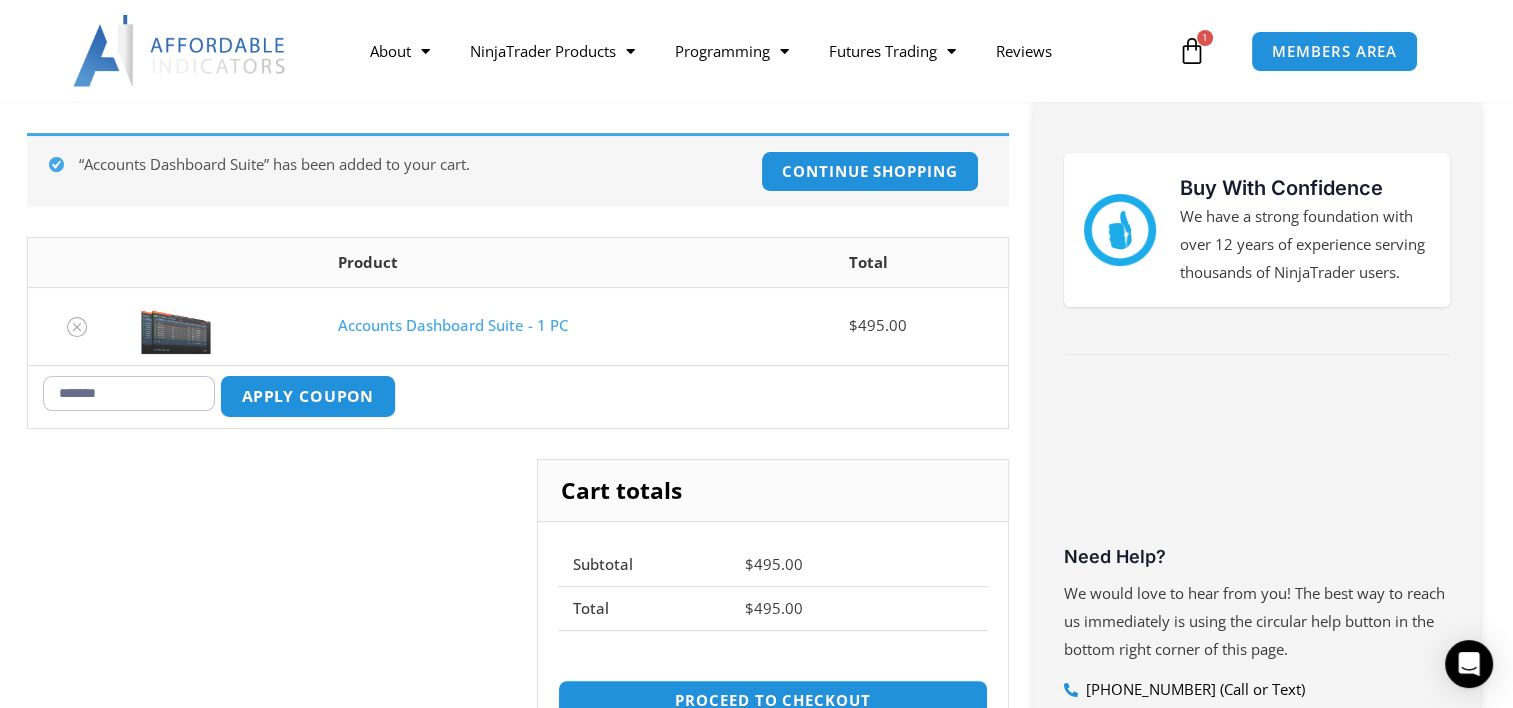 type on "*******" 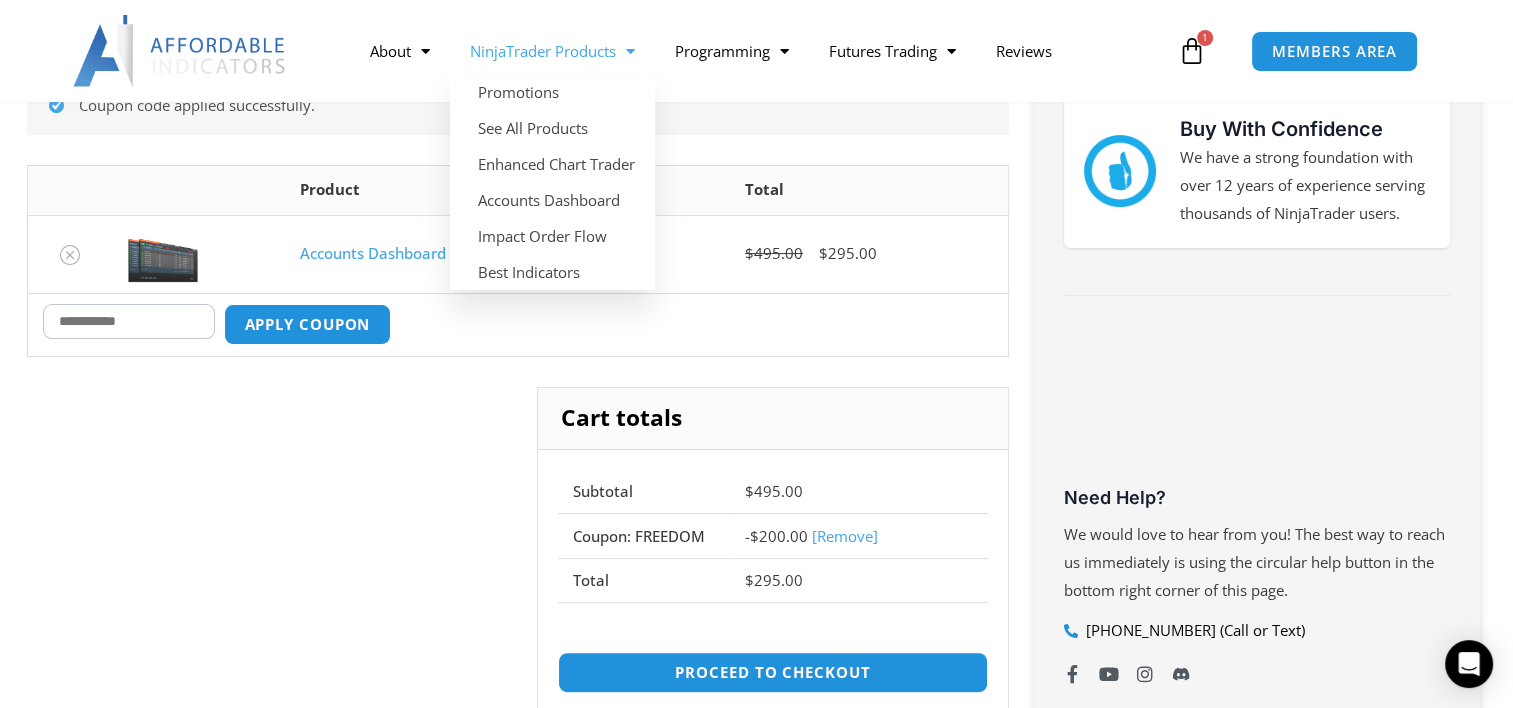 scroll, scrollTop: 356, scrollLeft: 0, axis: vertical 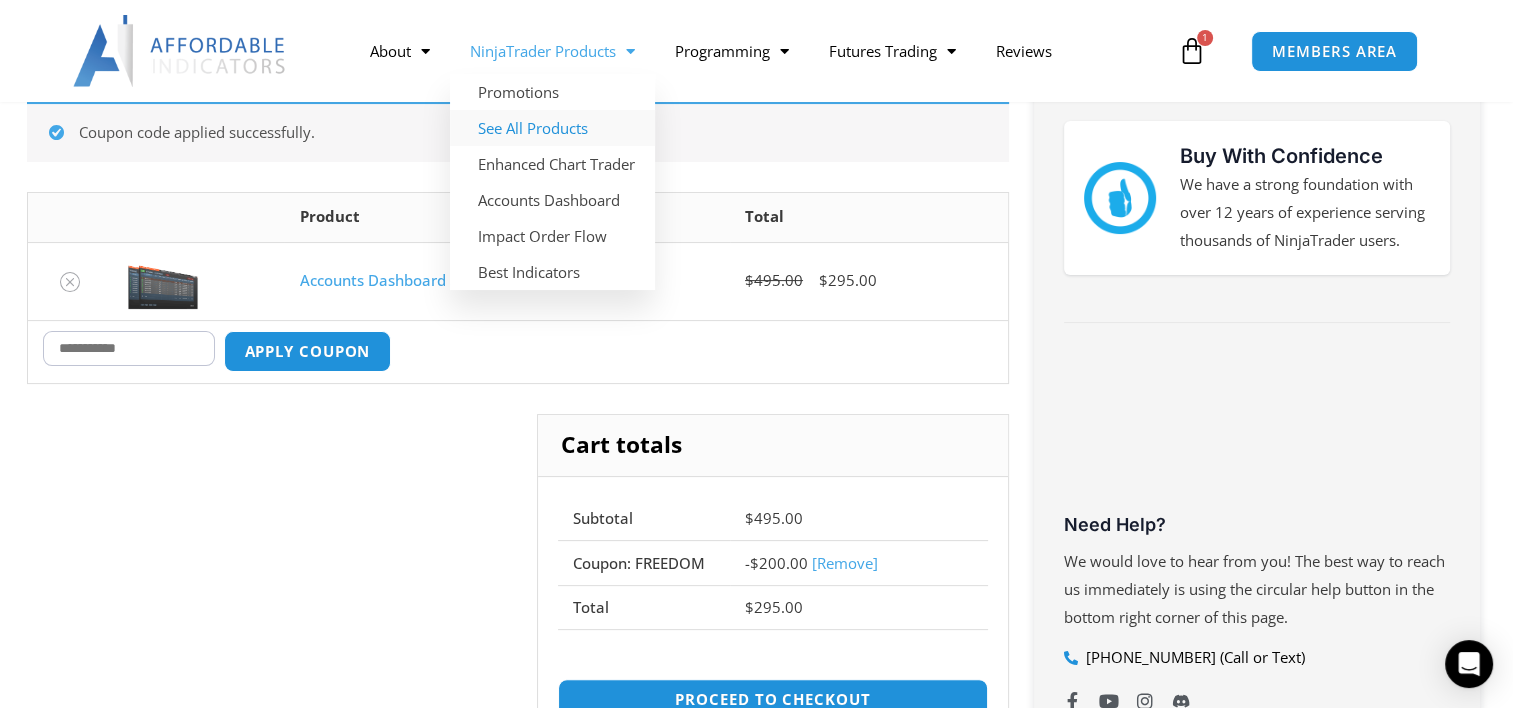 click on "See All Products" 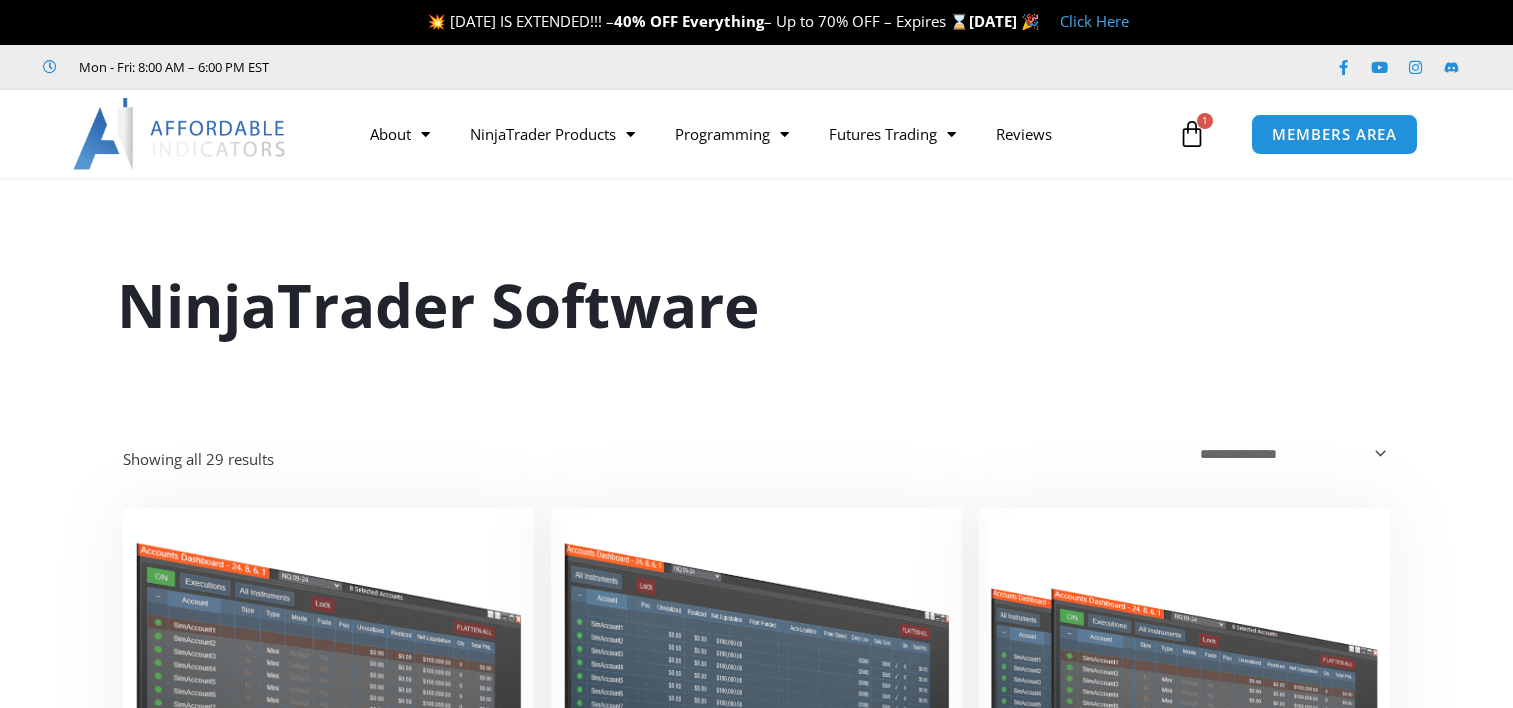 scroll, scrollTop: 0, scrollLeft: 0, axis: both 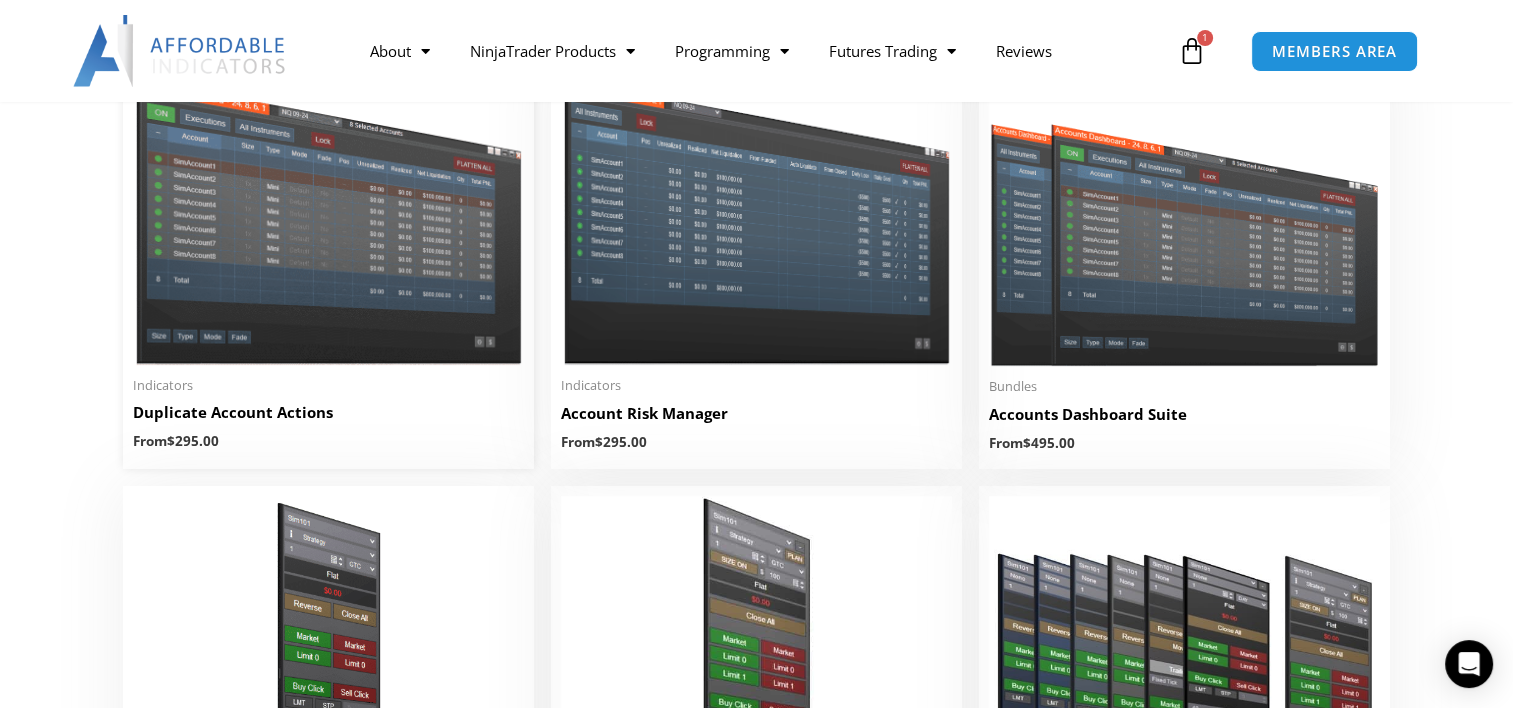 click at bounding box center [328, 209] 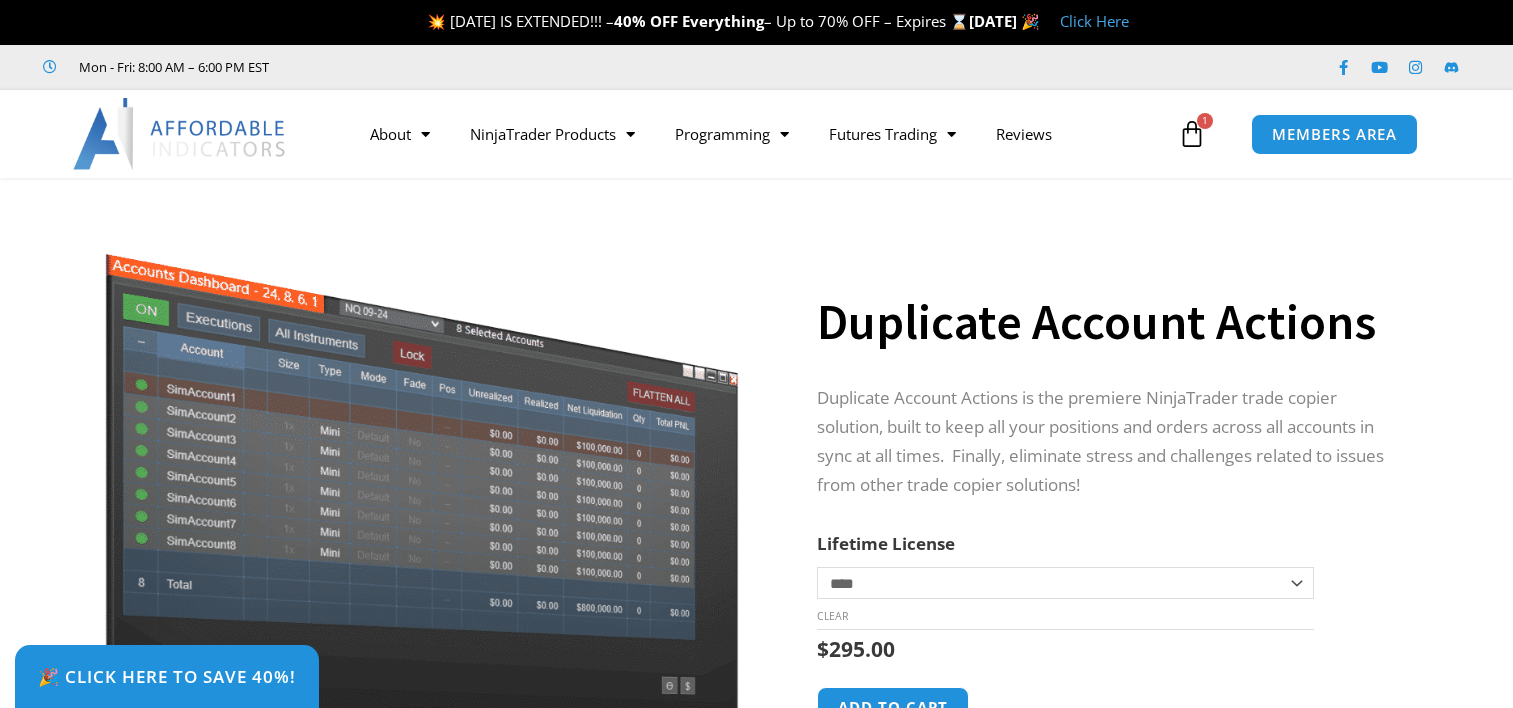 scroll, scrollTop: 30, scrollLeft: 0, axis: vertical 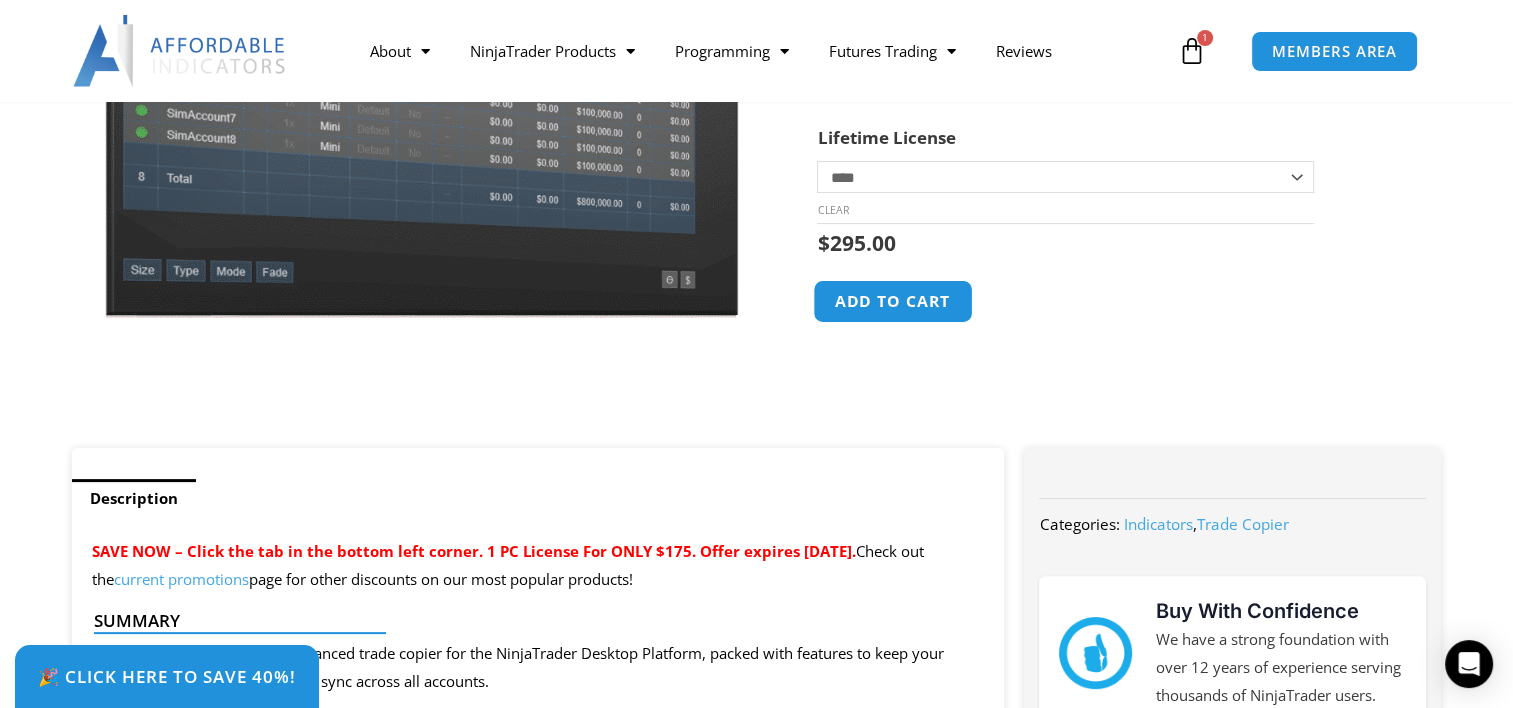 click on "Add to cart" 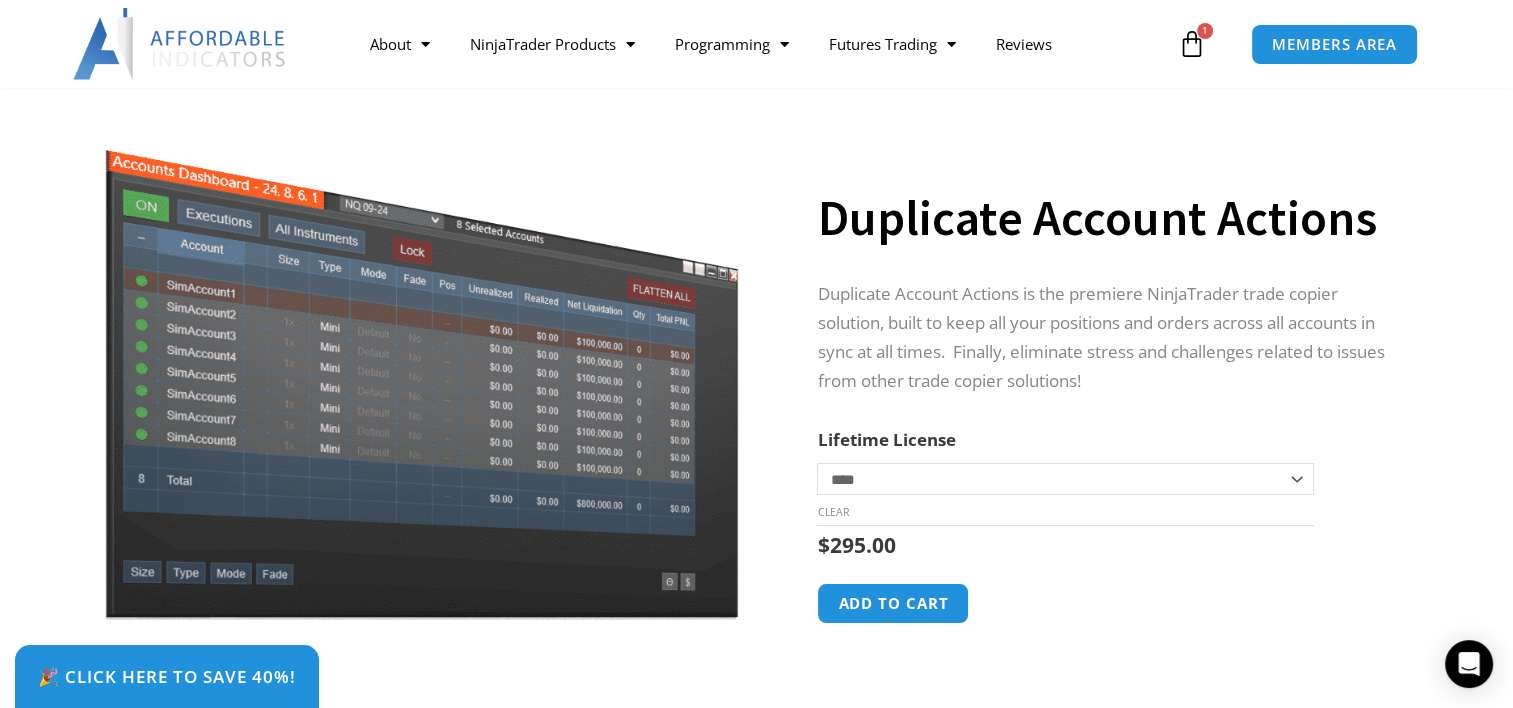 scroll, scrollTop: 98, scrollLeft: 0, axis: vertical 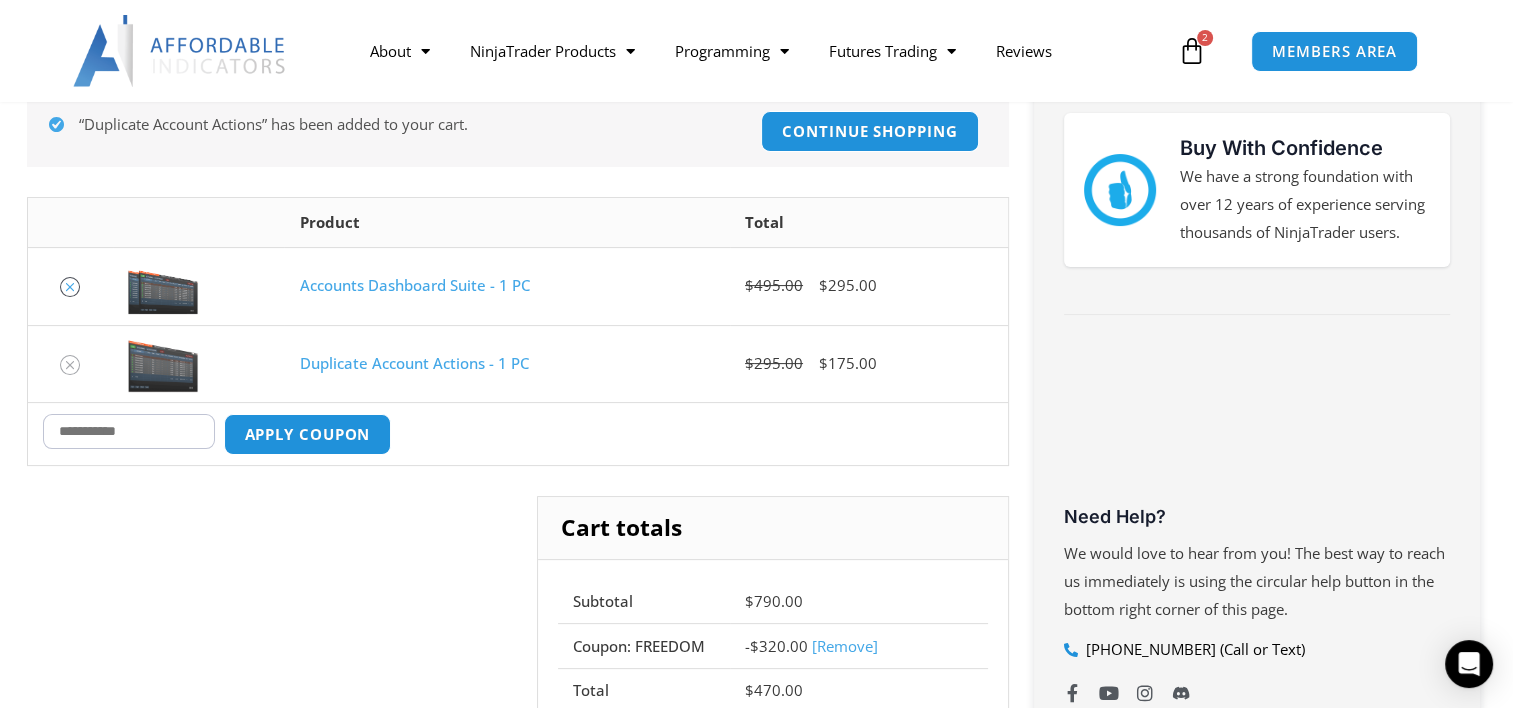 click 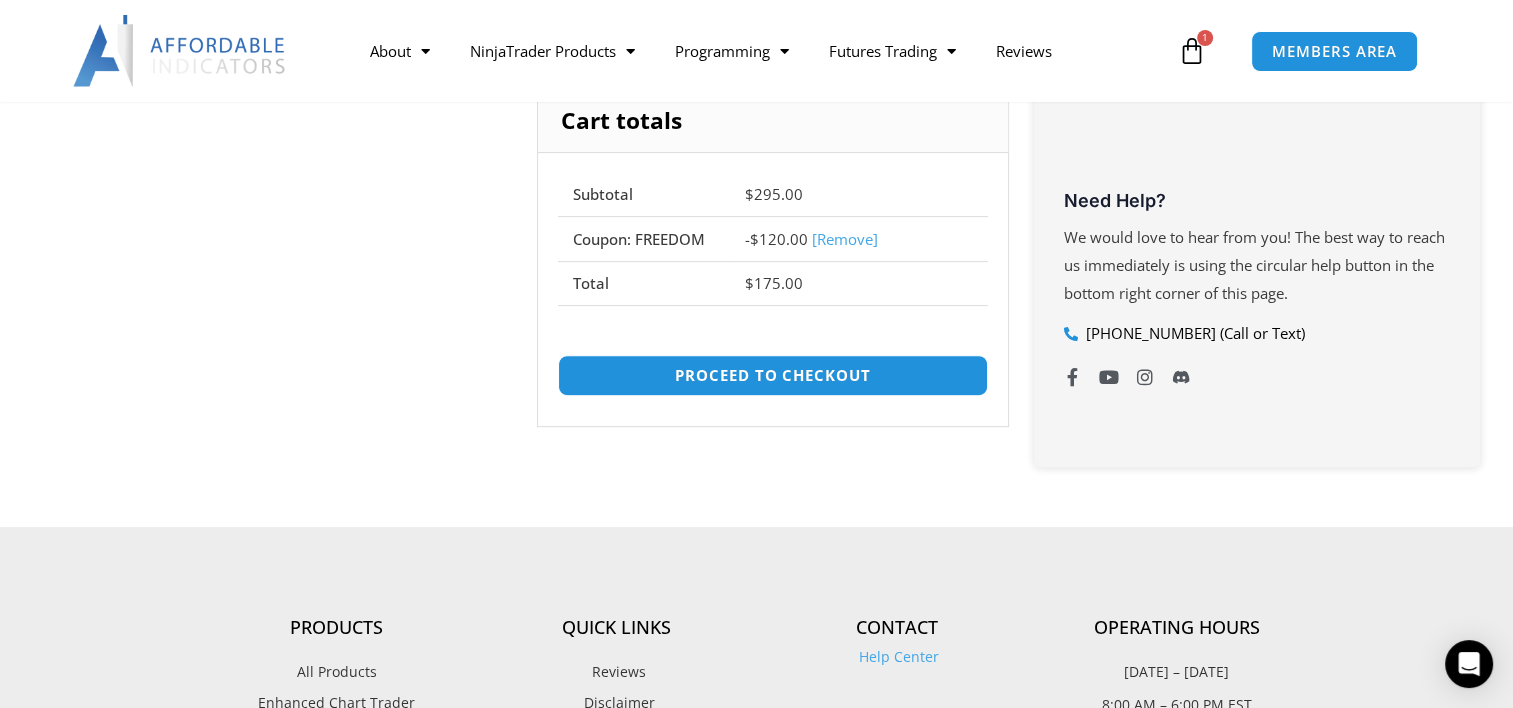 scroll, scrollTop: 0, scrollLeft: 0, axis: both 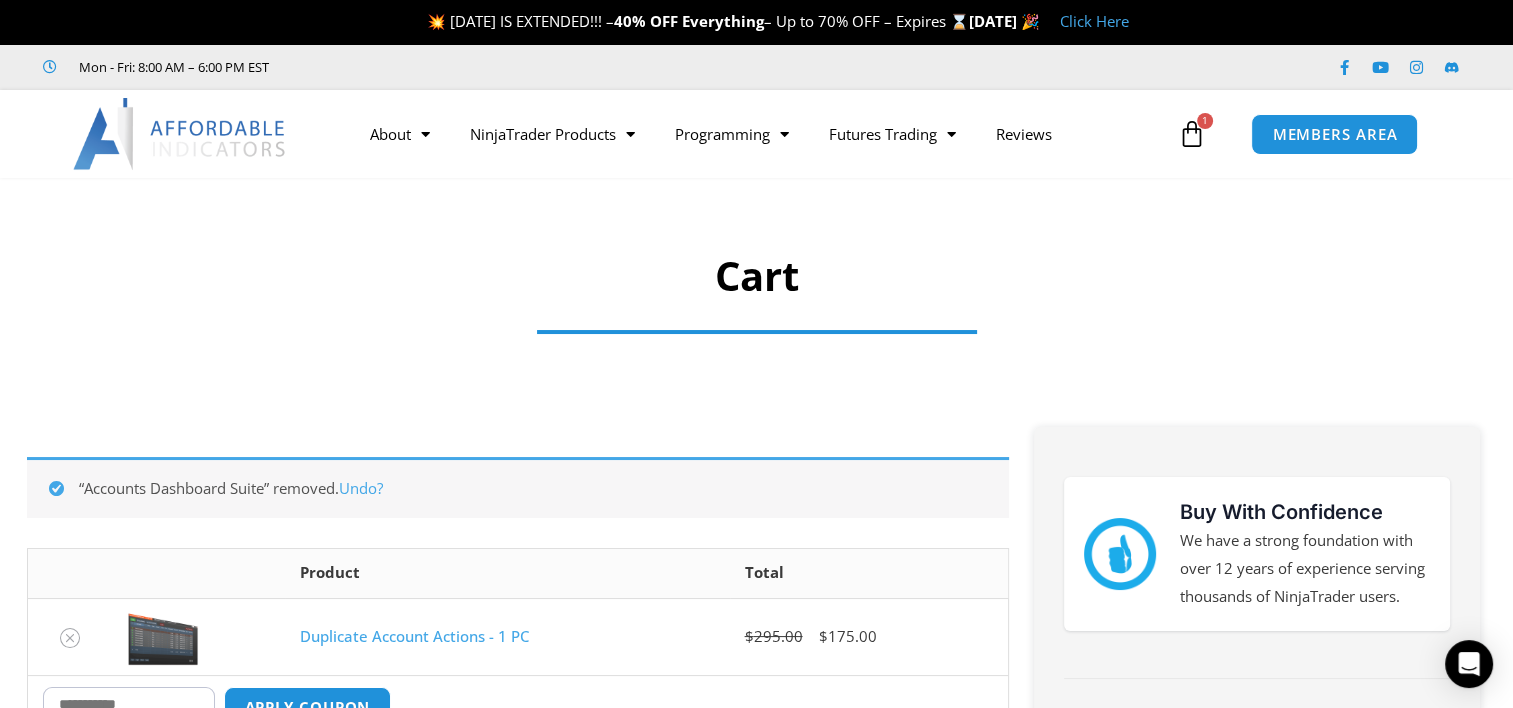 click at bounding box center (180, 134) 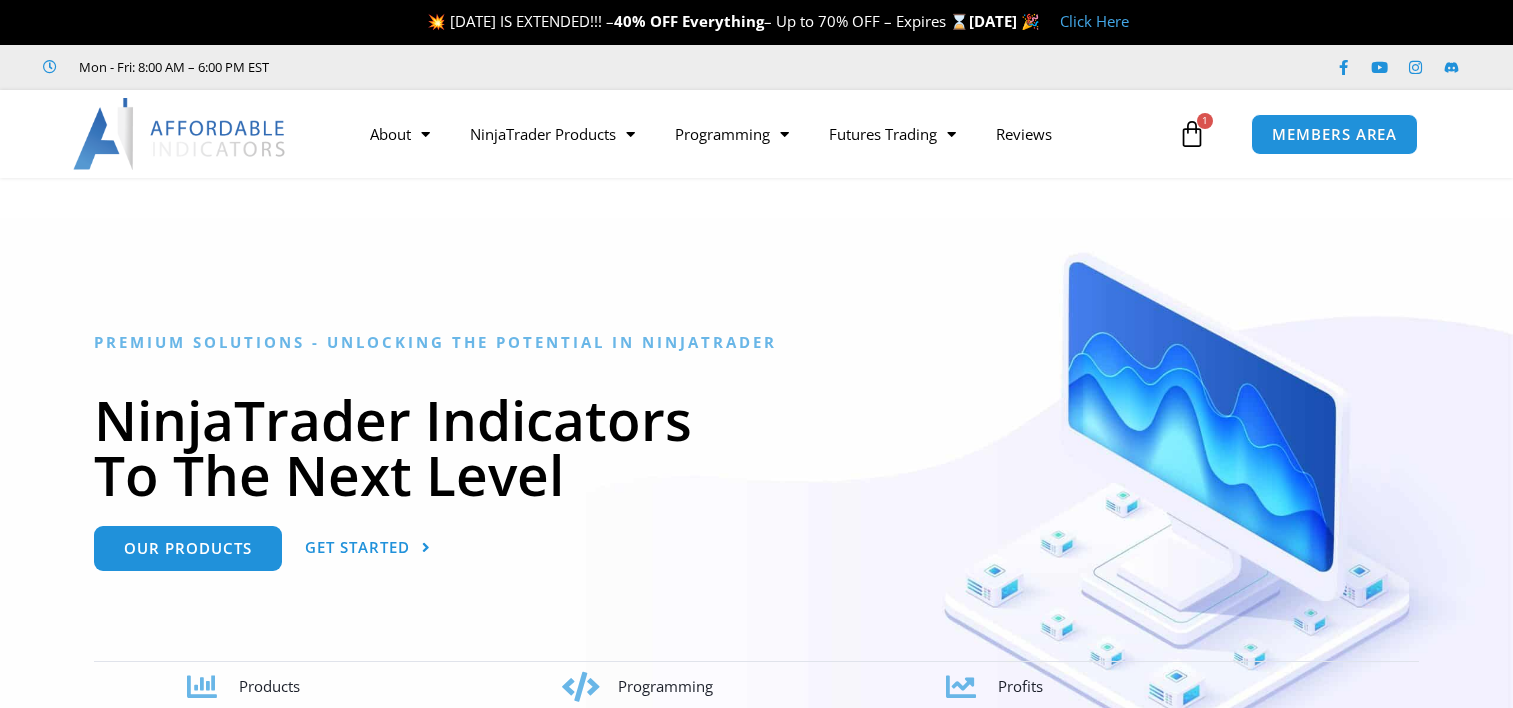 scroll, scrollTop: 0, scrollLeft: 0, axis: both 